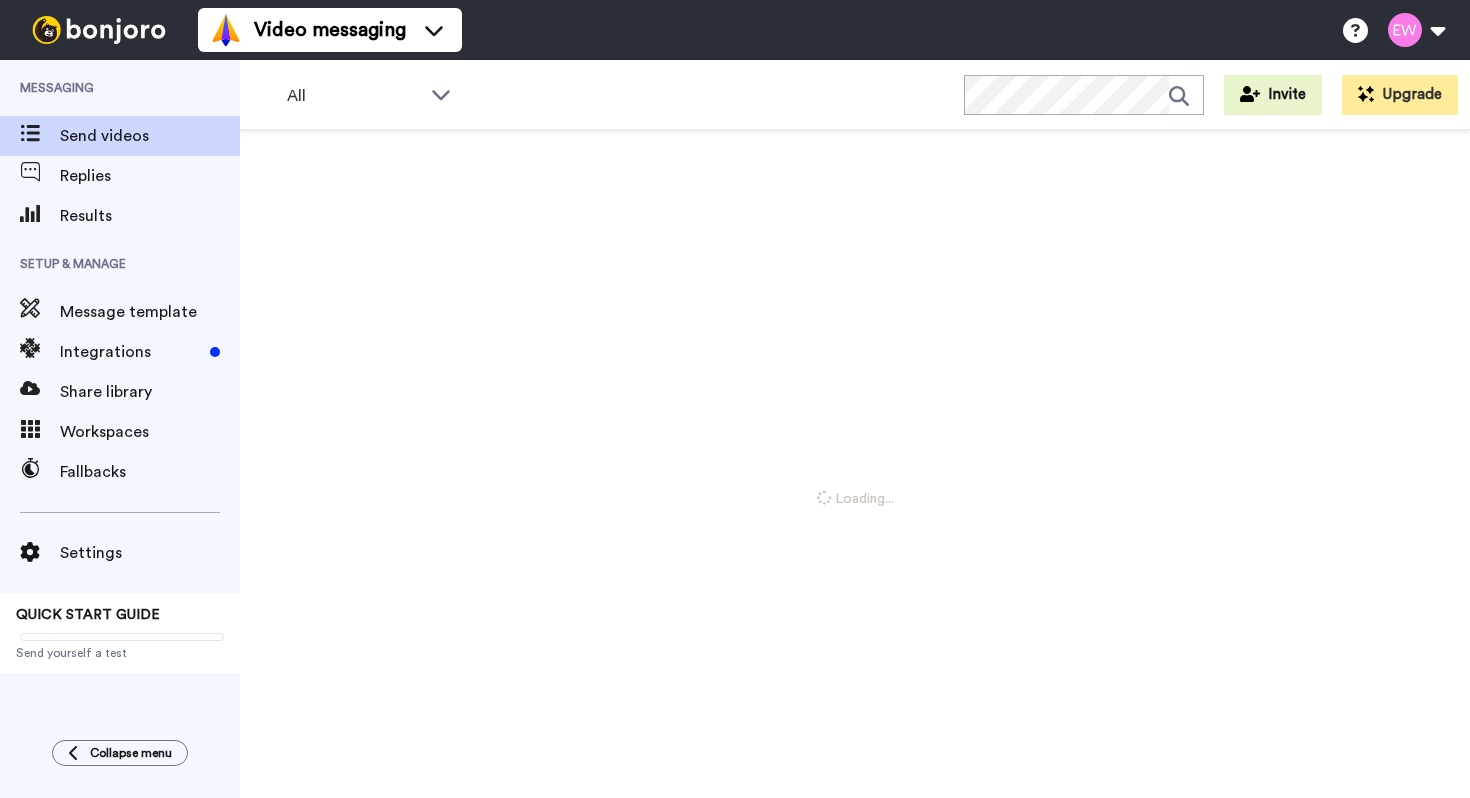 scroll, scrollTop: 0, scrollLeft: 0, axis: both 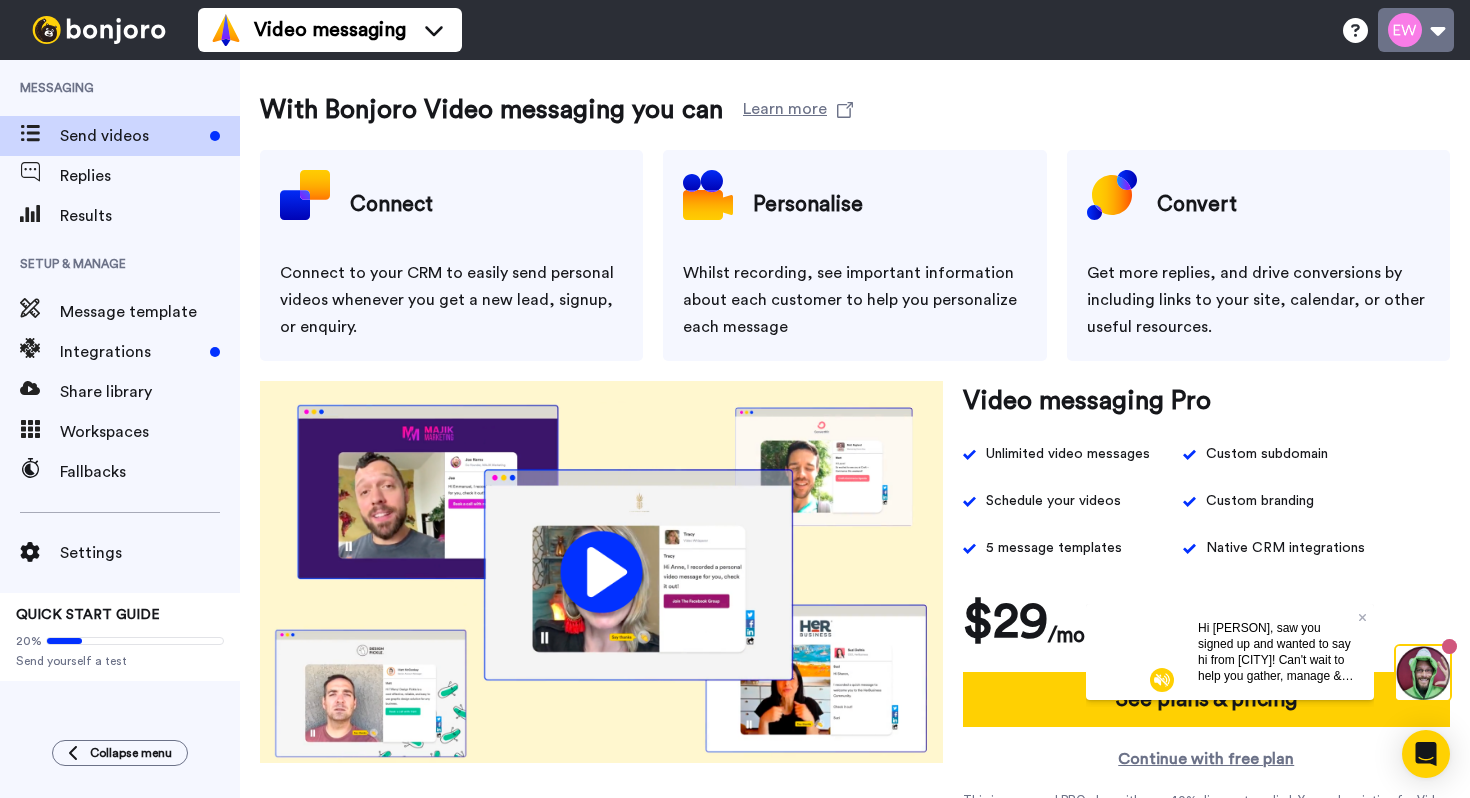click at bounding box center [1416, 30] 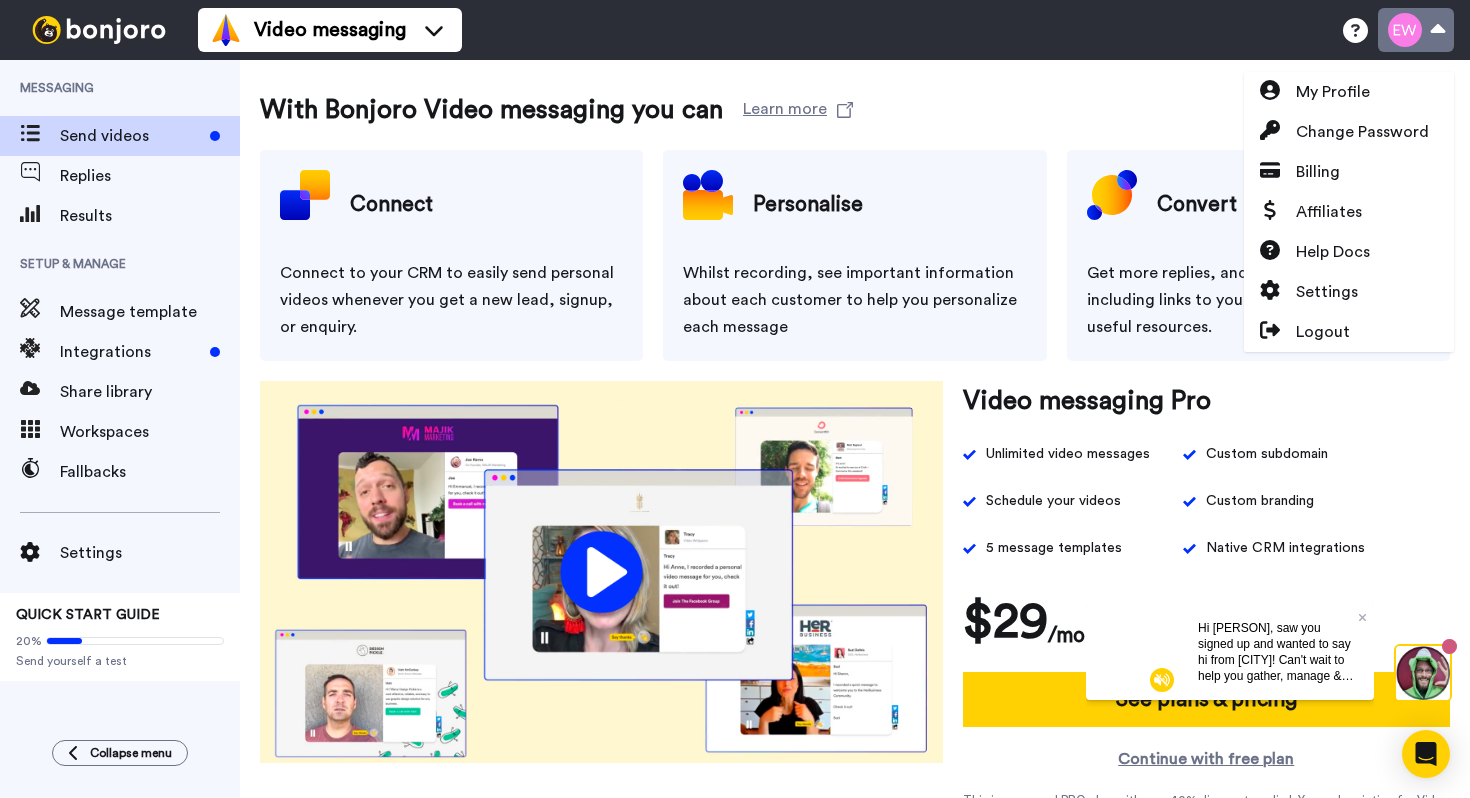 scroll, scrollTop: 0, scrollLeft: 0, axis: both 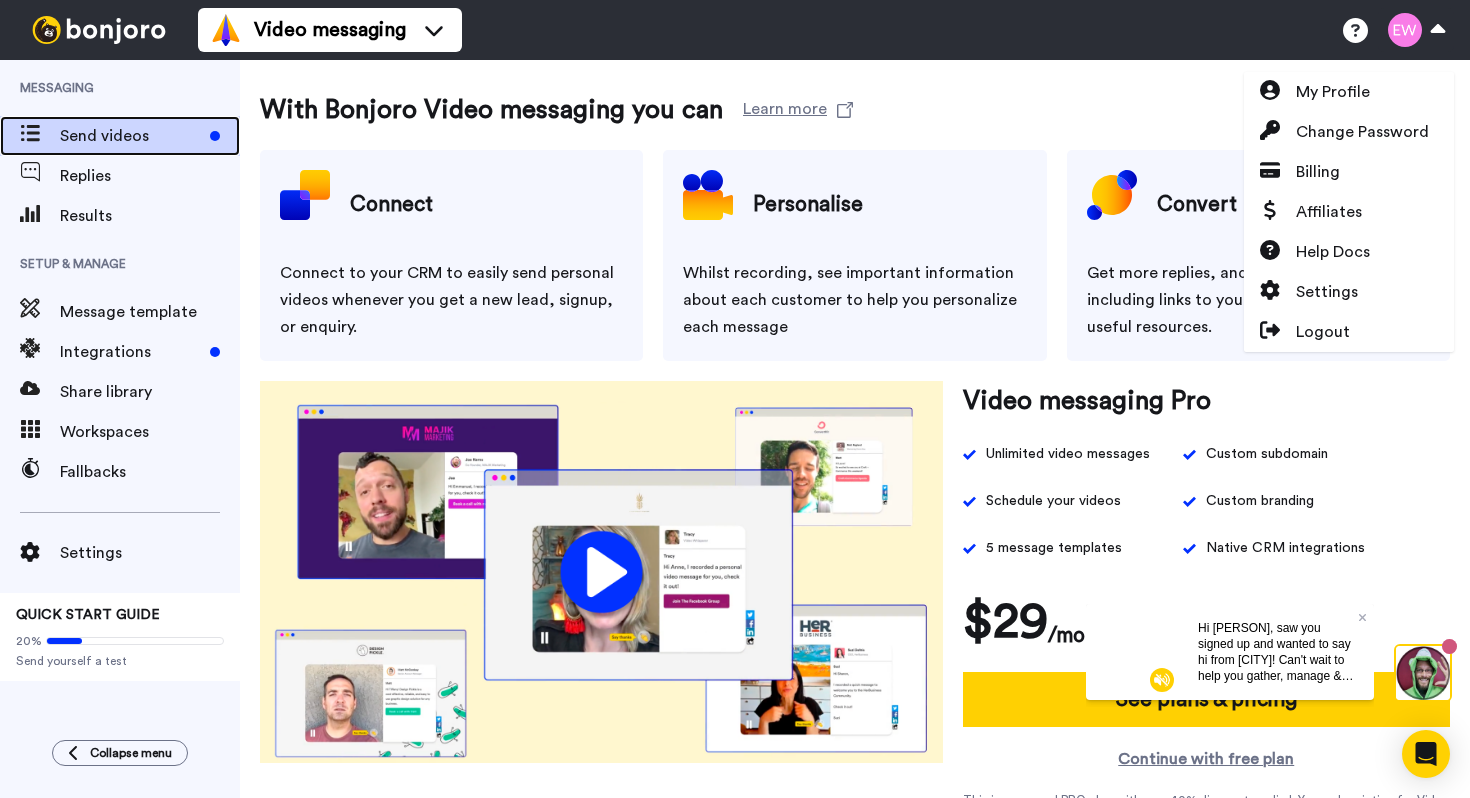 click on "Send videos" at bounding box center (131, 136) 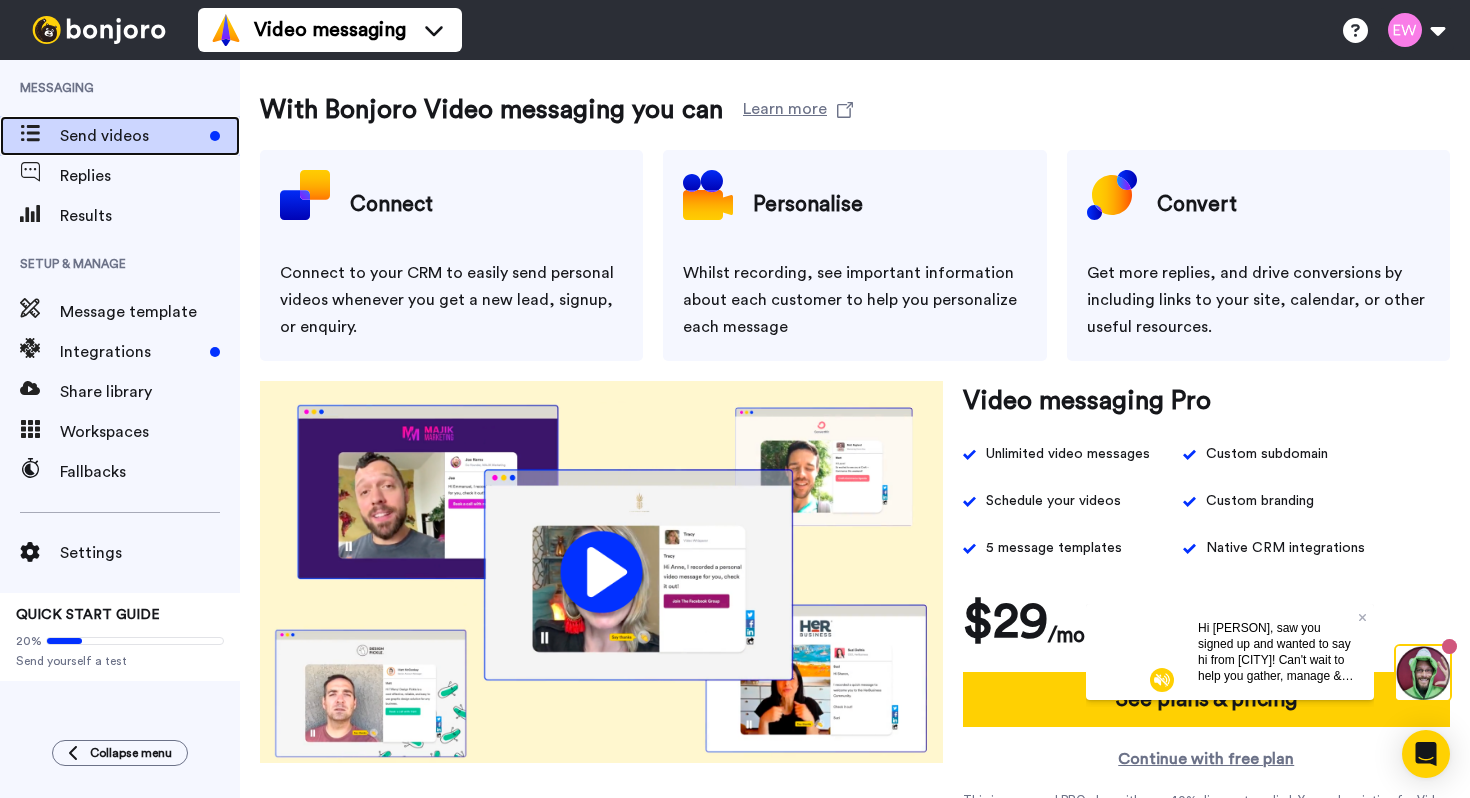 scroll, scrollTop: 0, scrollLeft: 0, axis: both 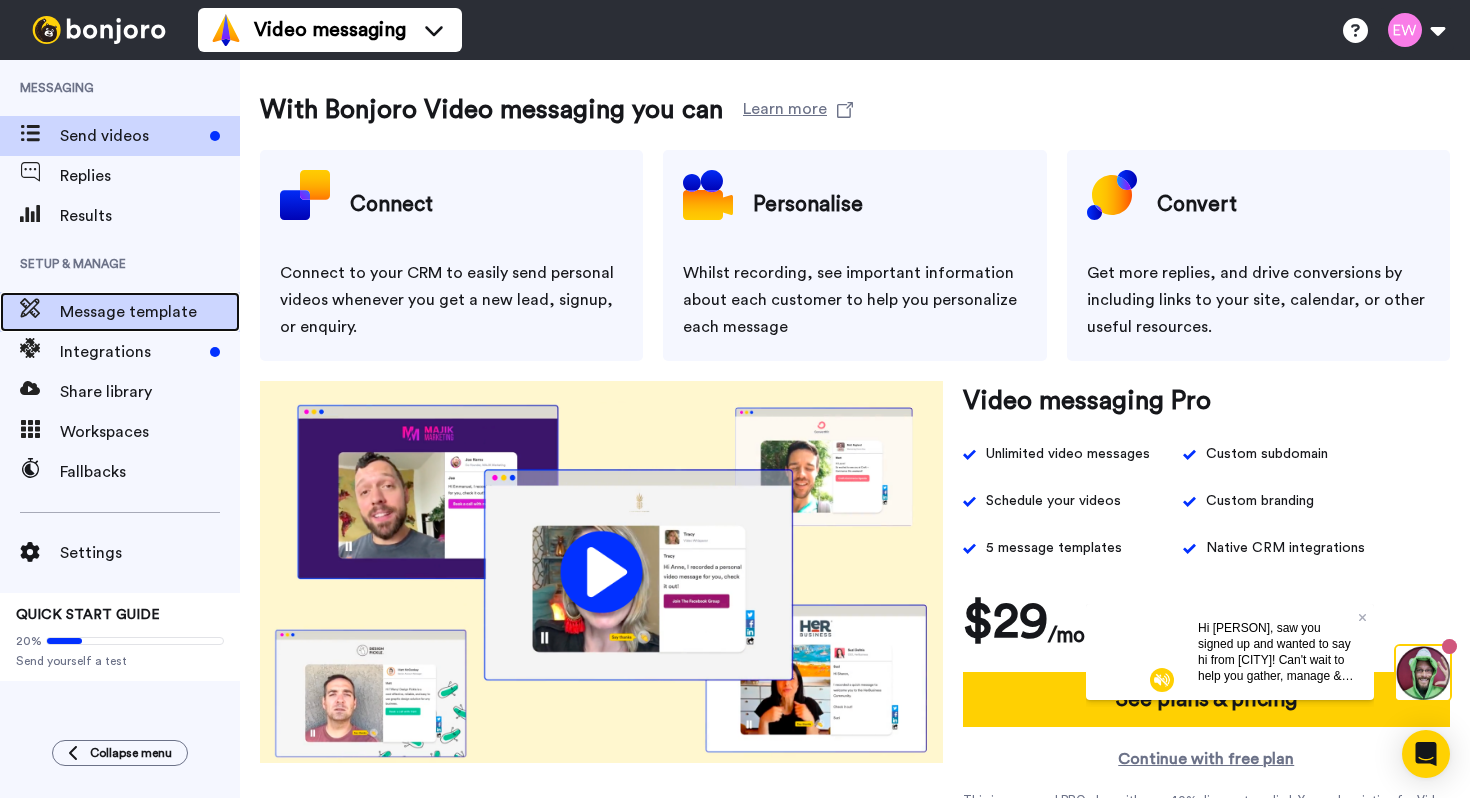 click on "Message template" at bounding box center [150, 312] 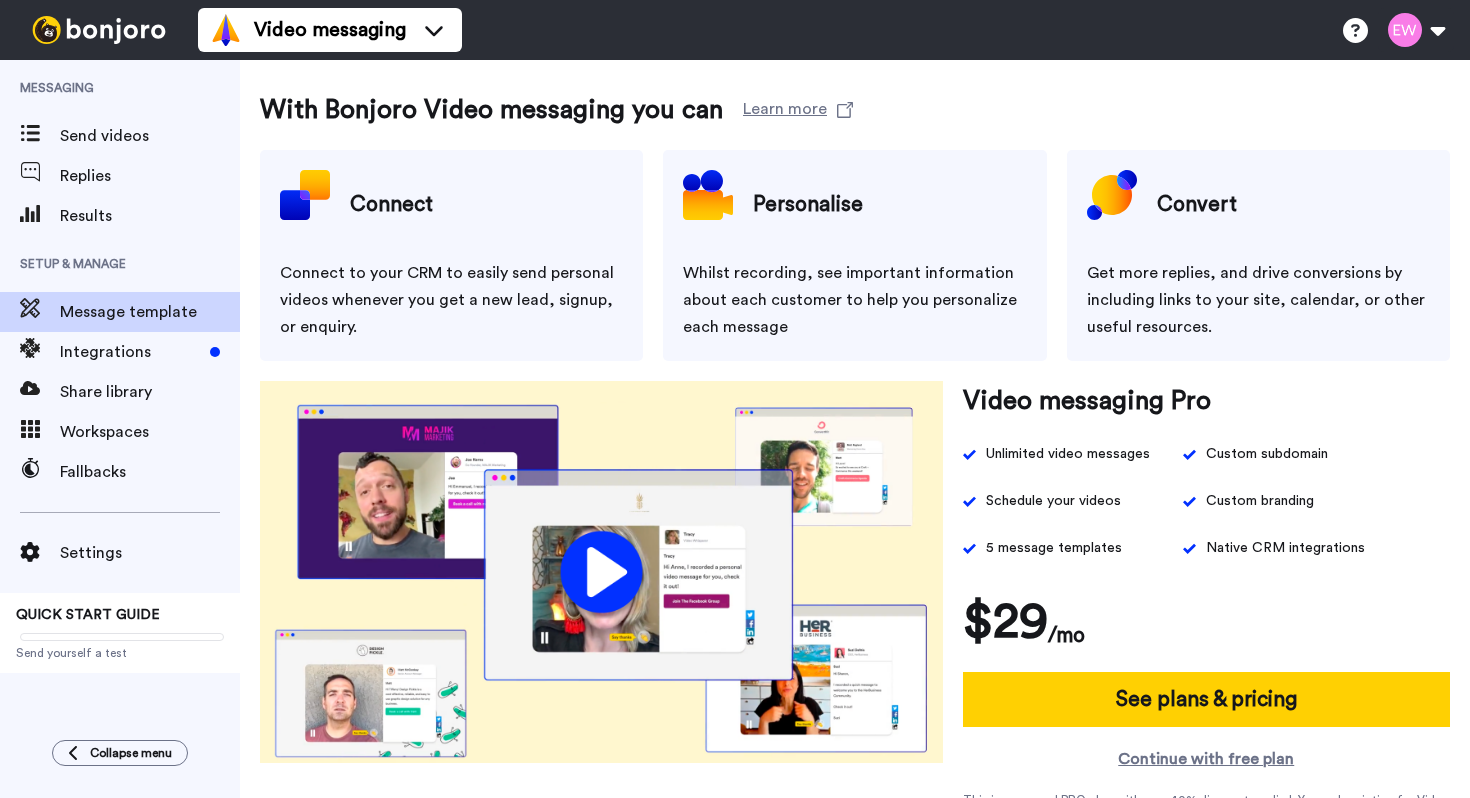 scroll, scrollTop: 0, scrollLeft: 0, axis: both 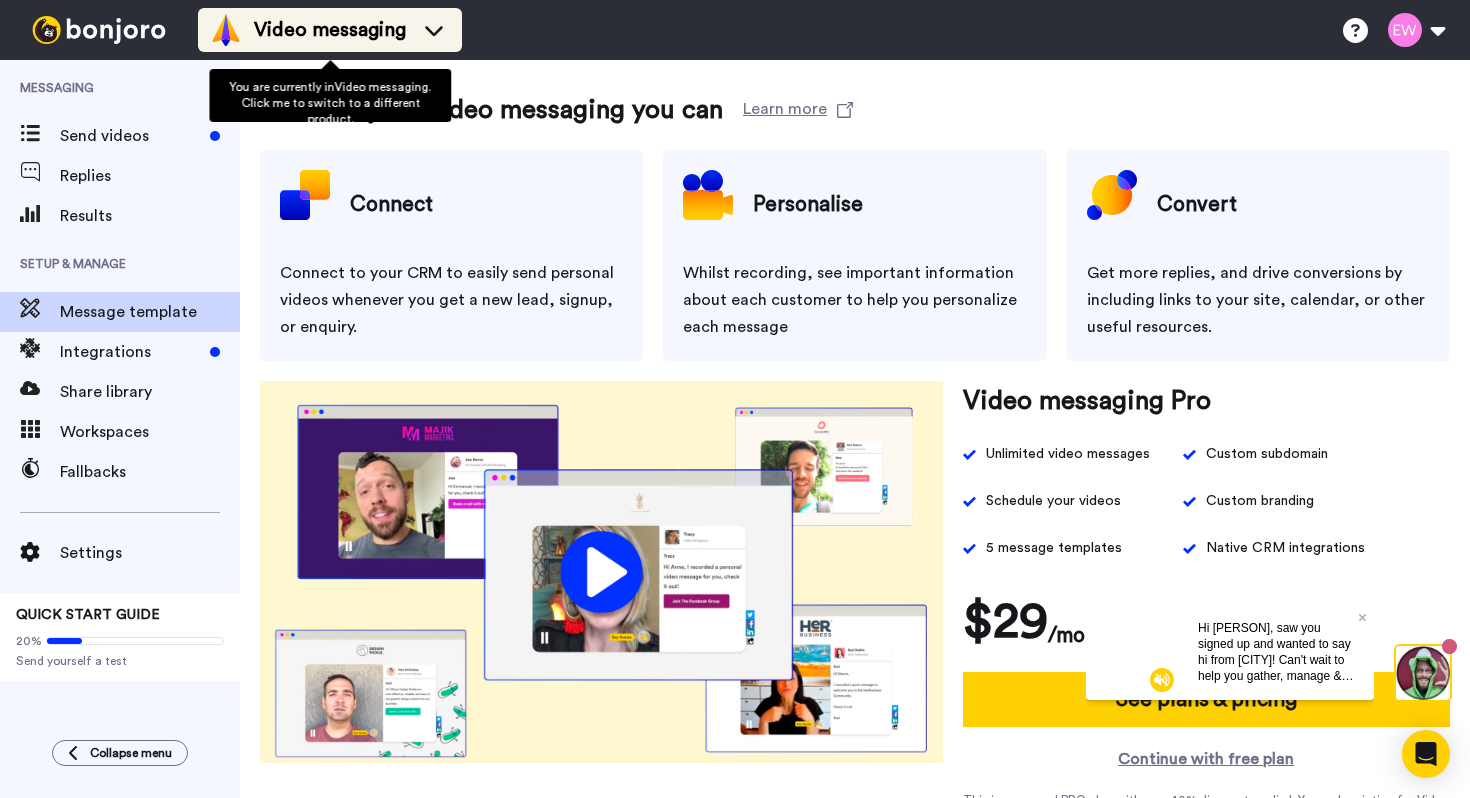 click 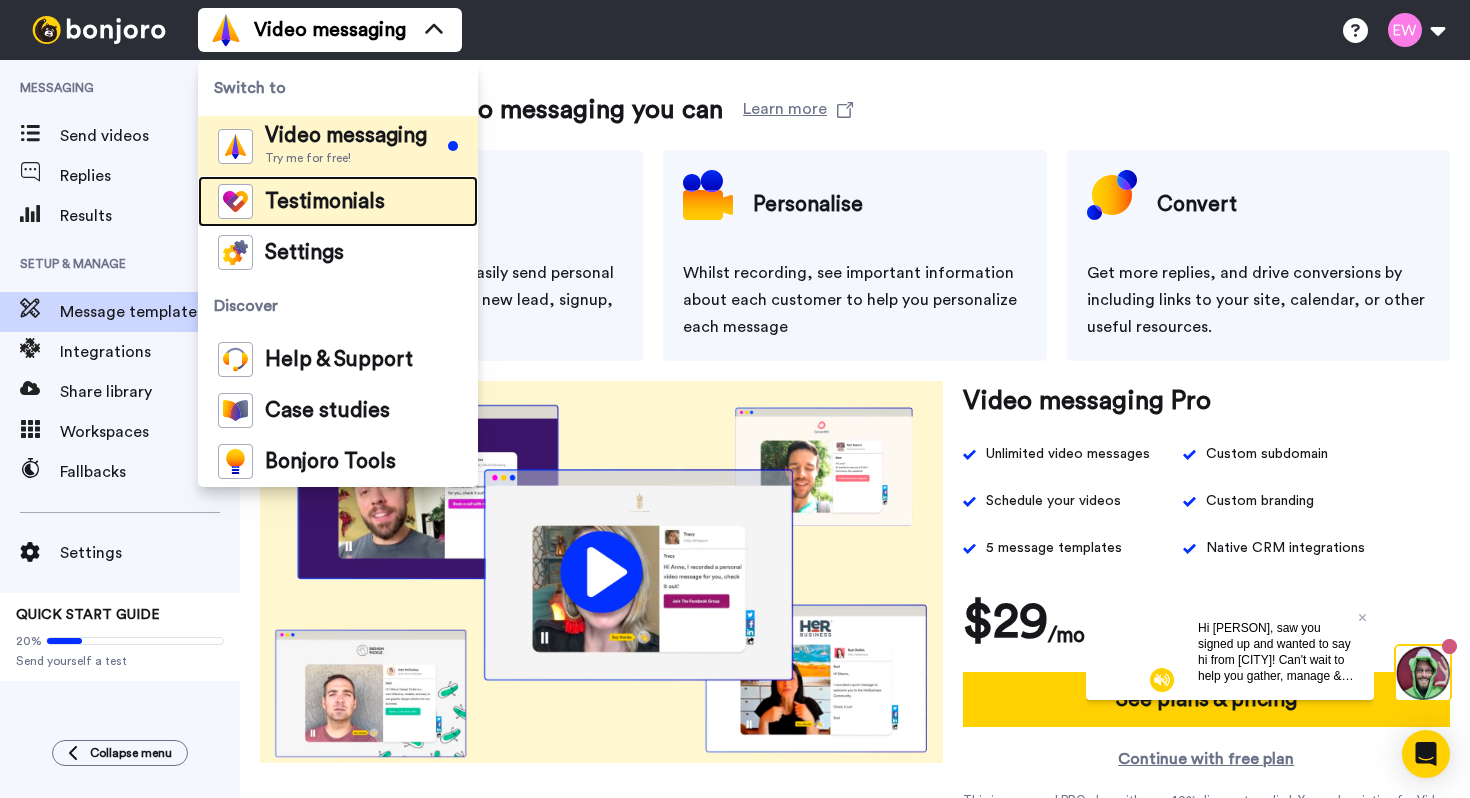 click on "Testimonials" at bounding box center (325, 202) 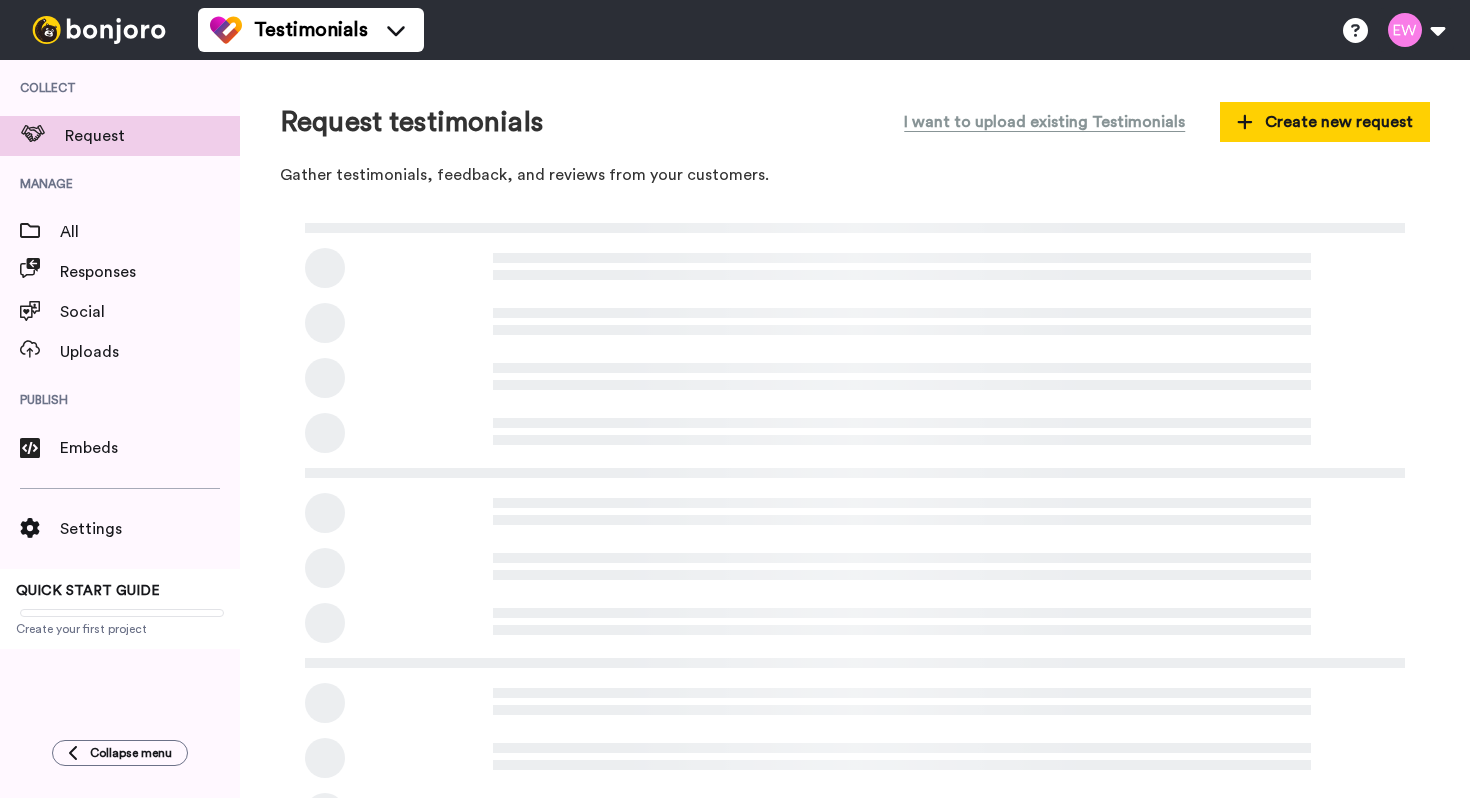 scroll, scrollTop: 0, scrollLeft: 0, axis: both 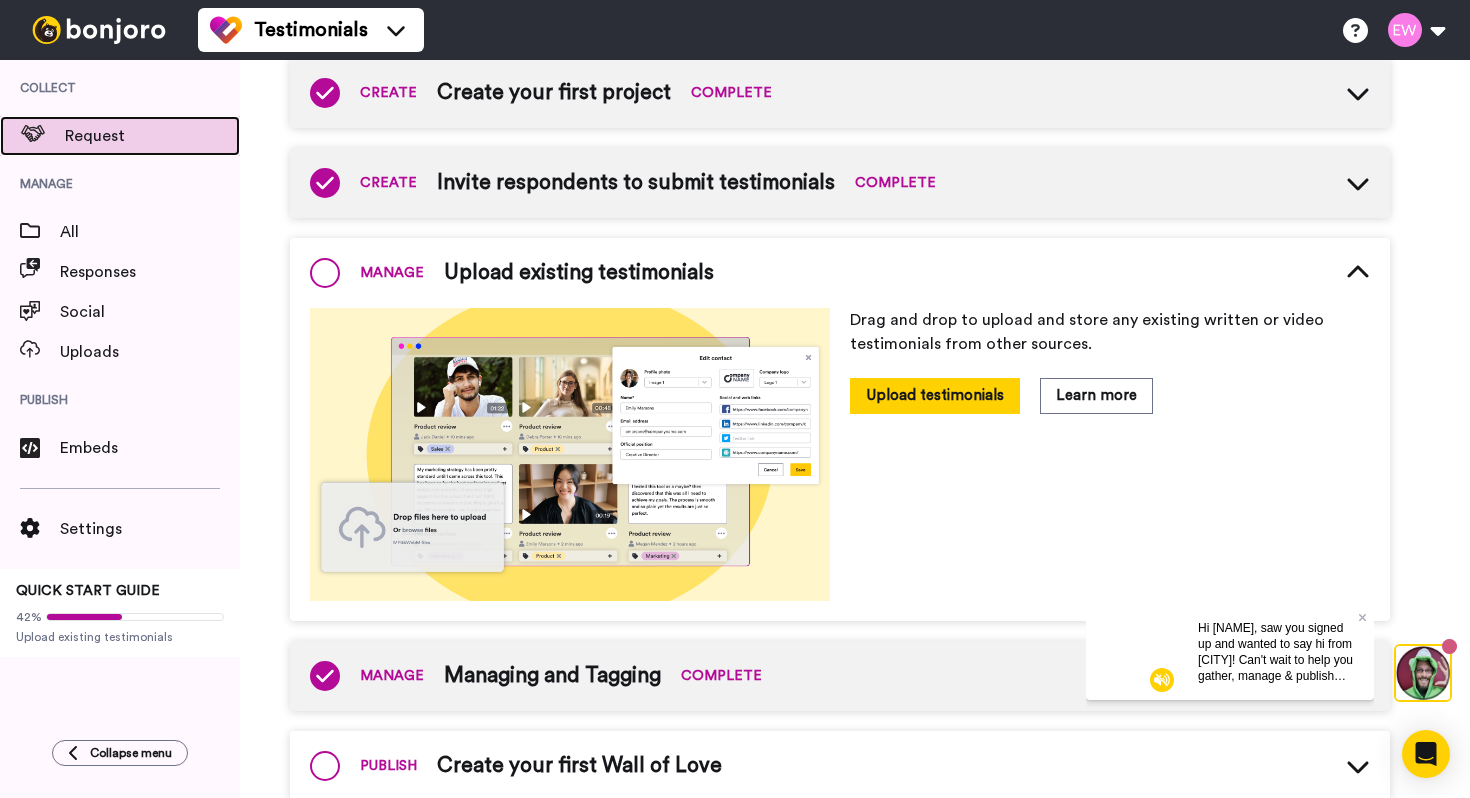 click on "Request" at bounding box center [152, 136] 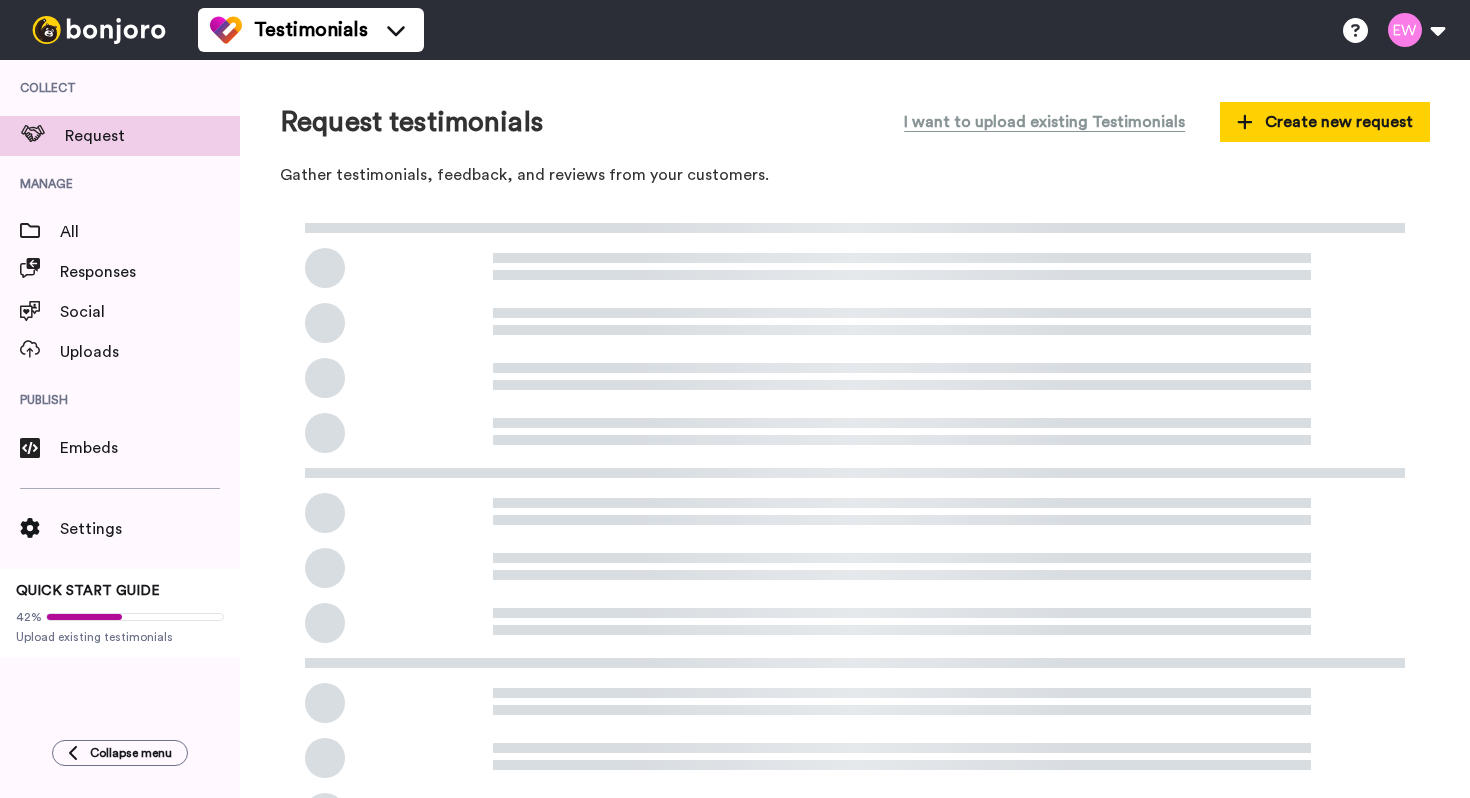 scroll, scrollTop: 0, scrollLeft: 0, axis: both 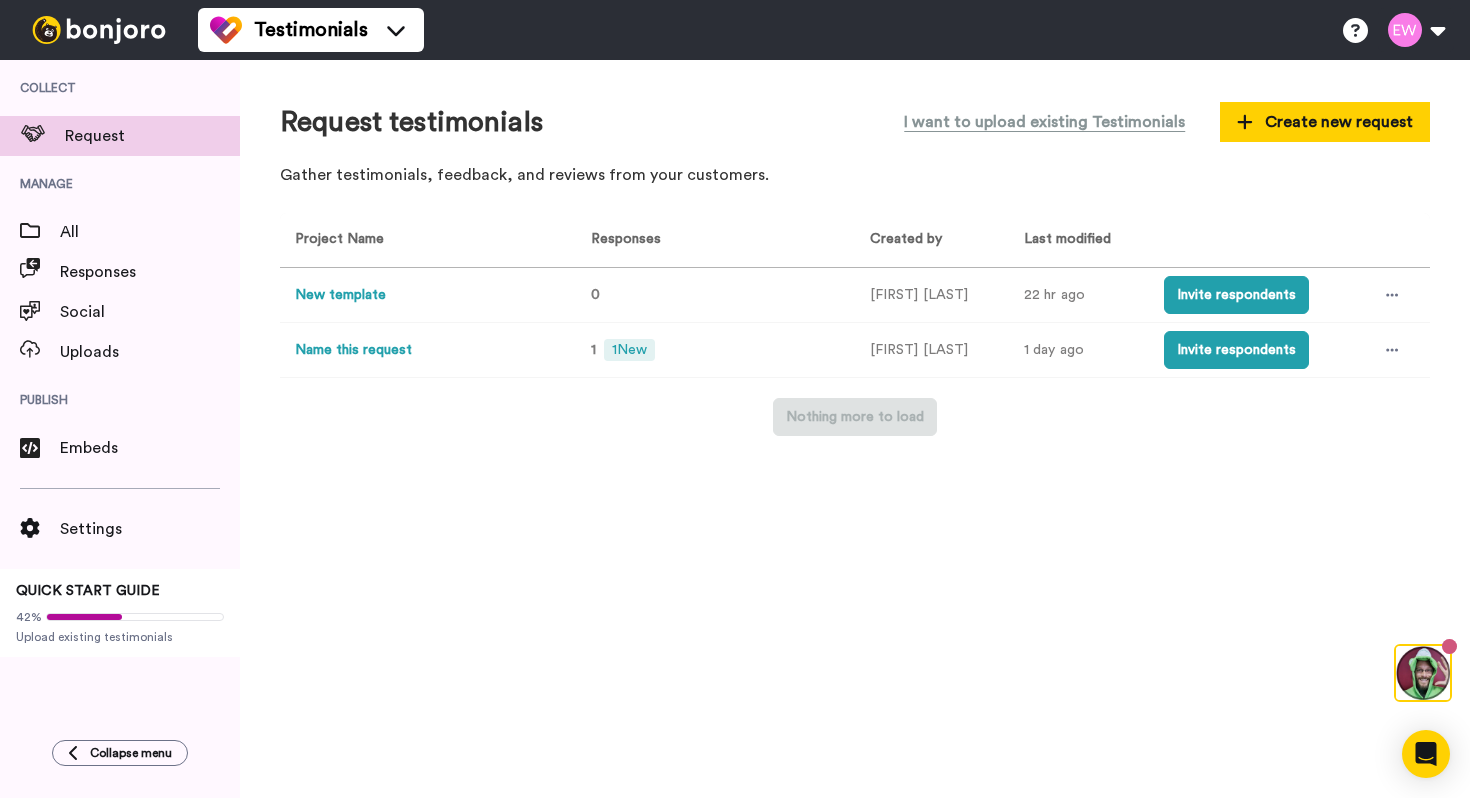 click on "New template" at bounding box center (340, 295) 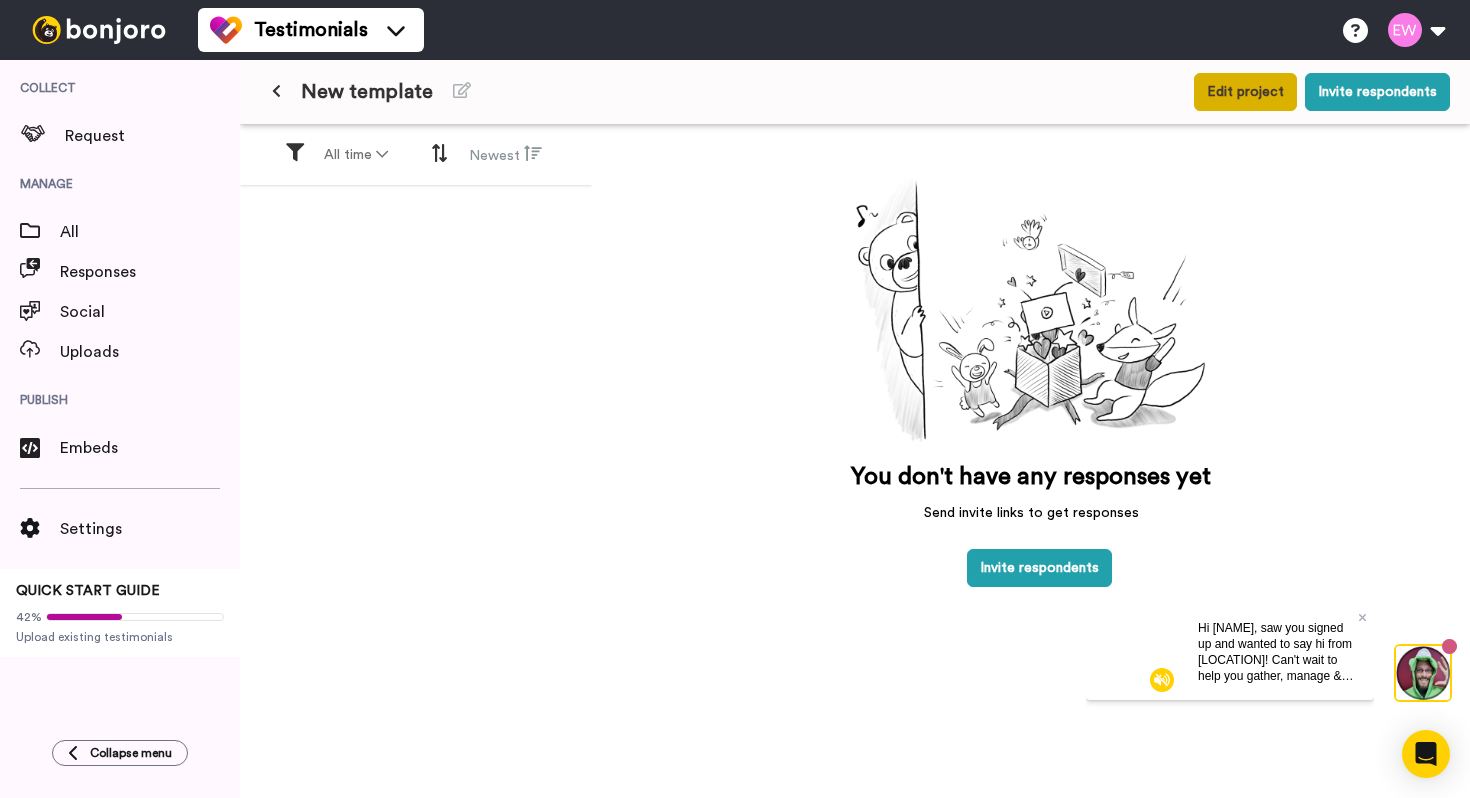 click on "Edit project" at bounding box center [1245, 92] 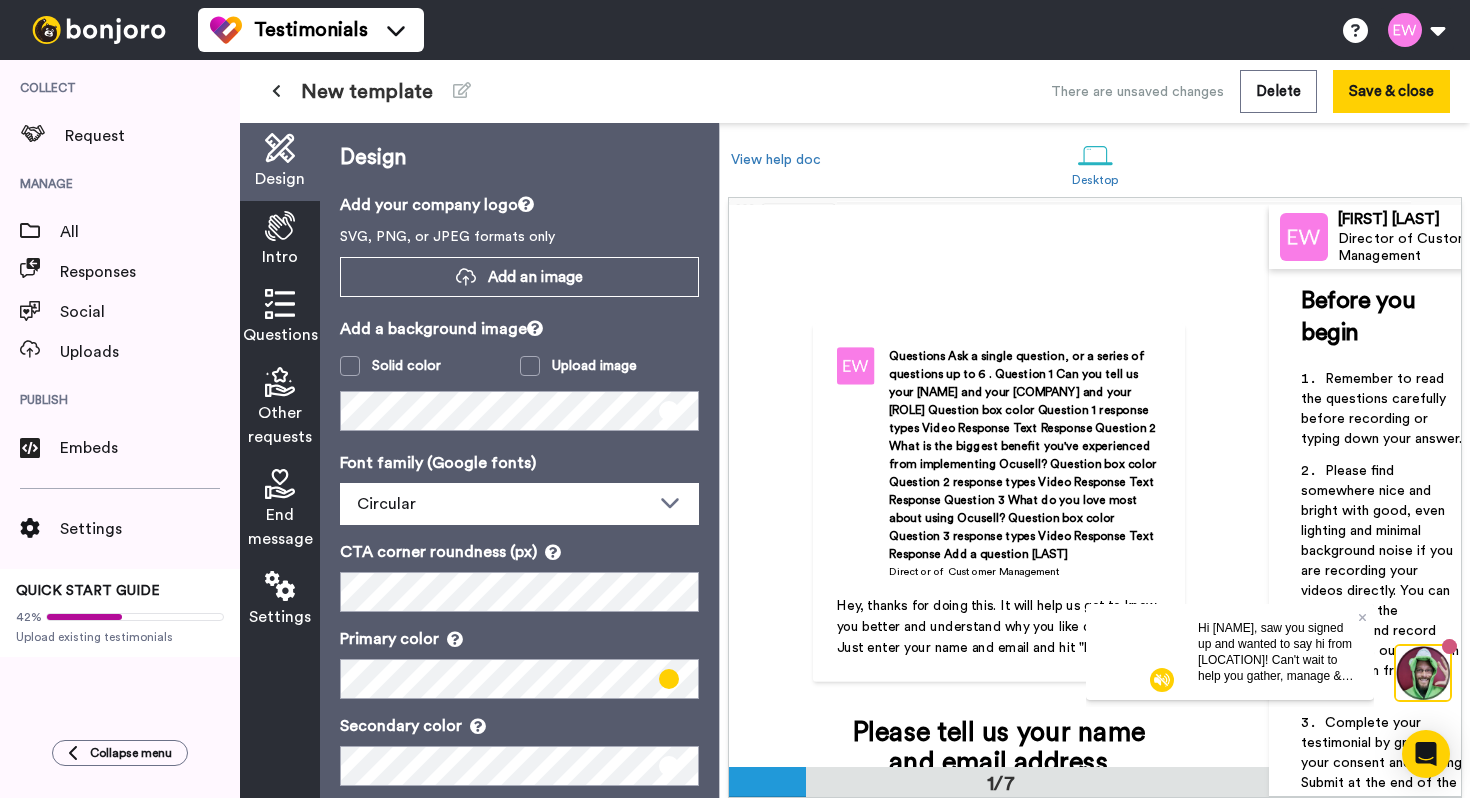 click at bounding box center [280, 304] 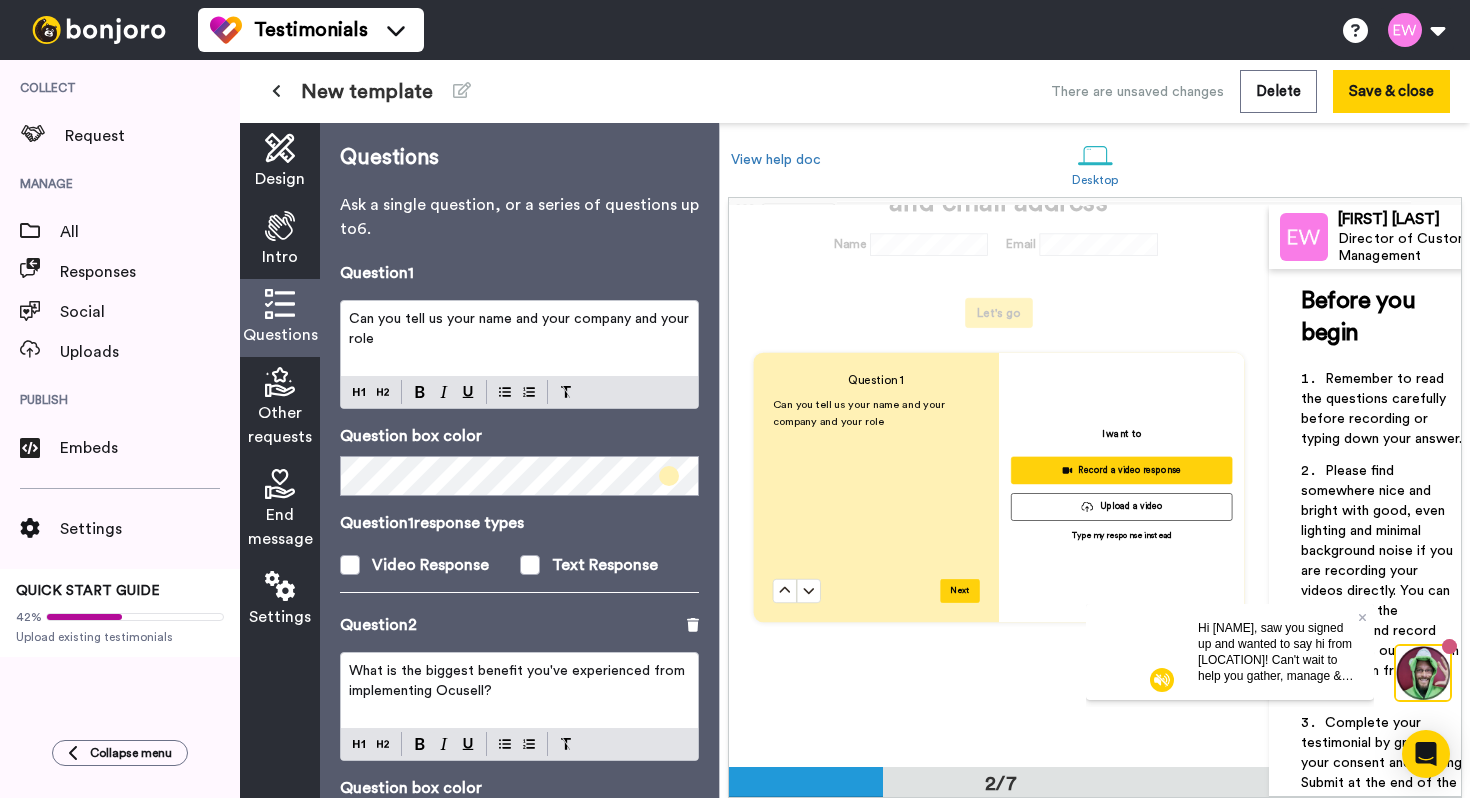 scroll, scrollTop: 561, scrollLeft: 0, axis: vertical 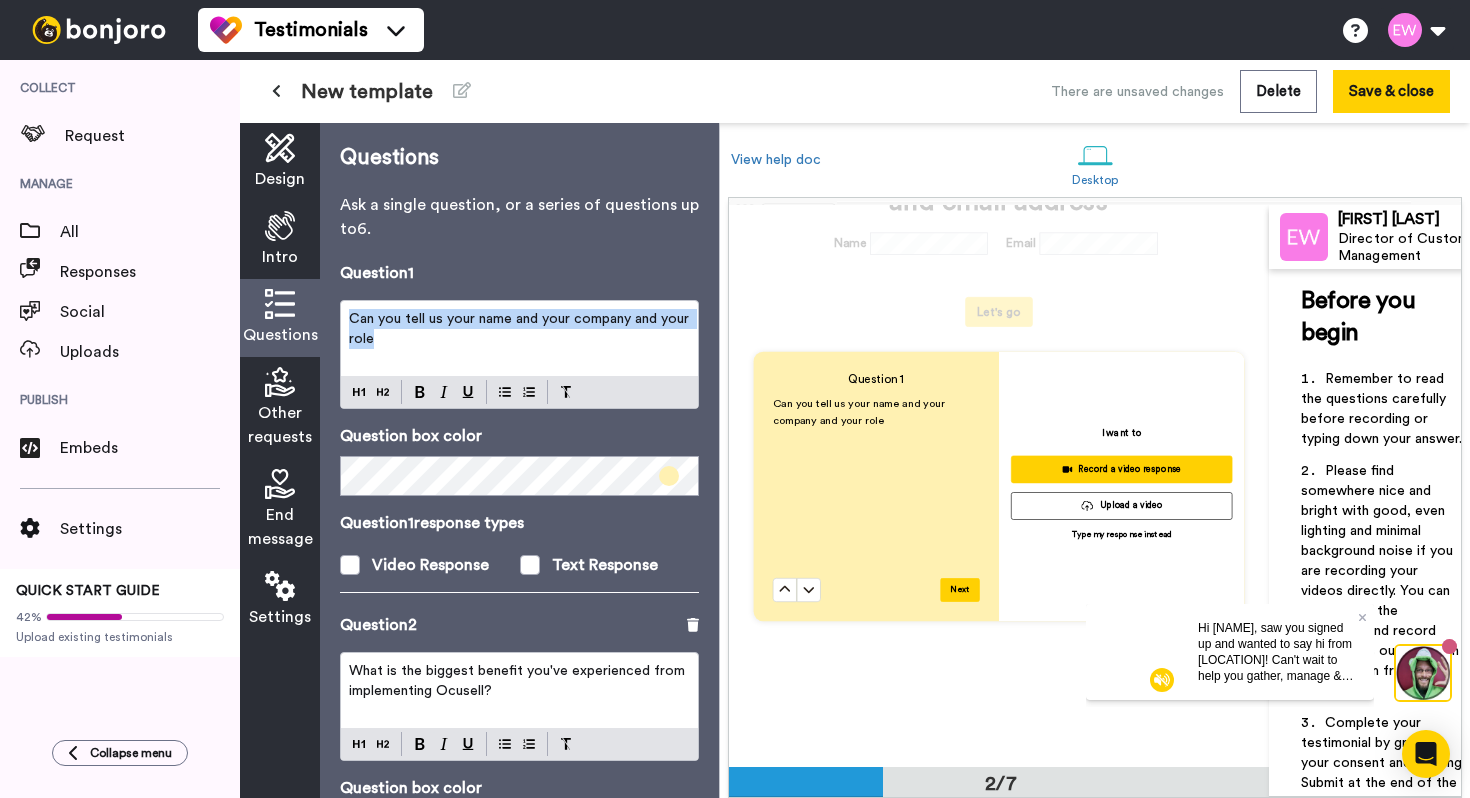 drag, startPoint x: 436, startPoint y: 344, endPoint x: 336, endPoint y: 322, distance: 102.3914 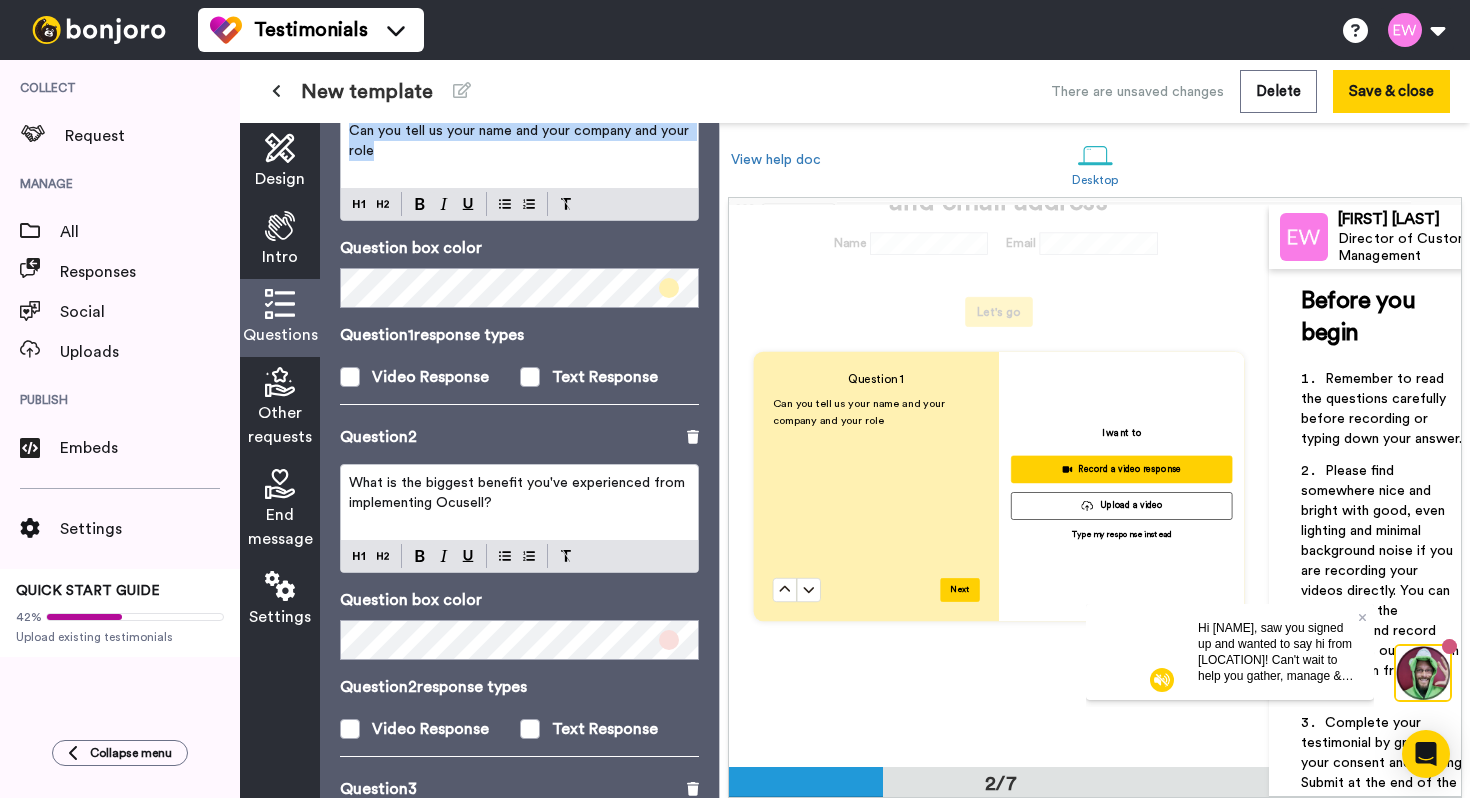 scroll, scrollTop: 195, scrollLeft: 0, axis: vertical 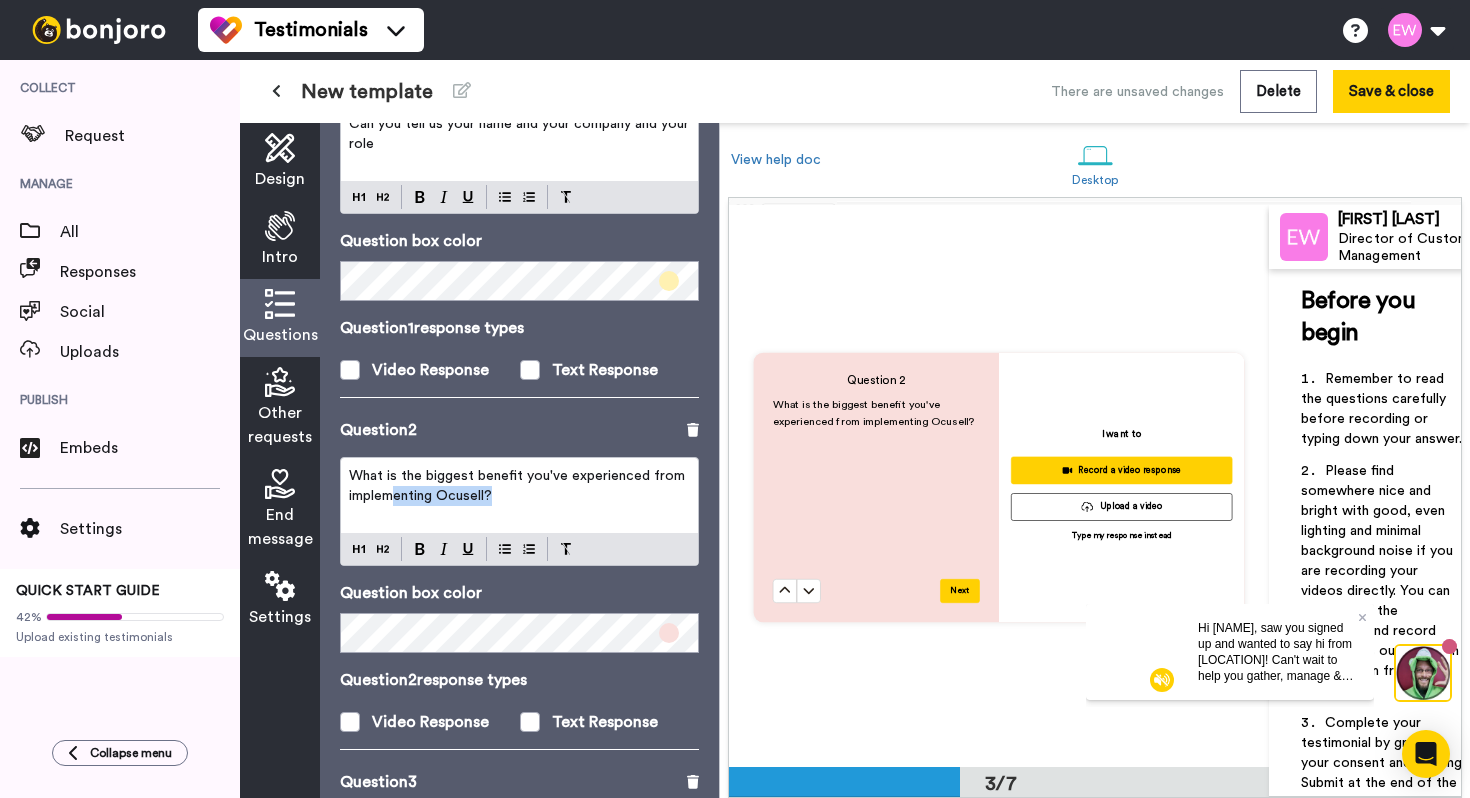 drag, startPoint x: 515, startPoint y: 494, endPoint x: 349, endPoint y: 474, distance: 167.20049 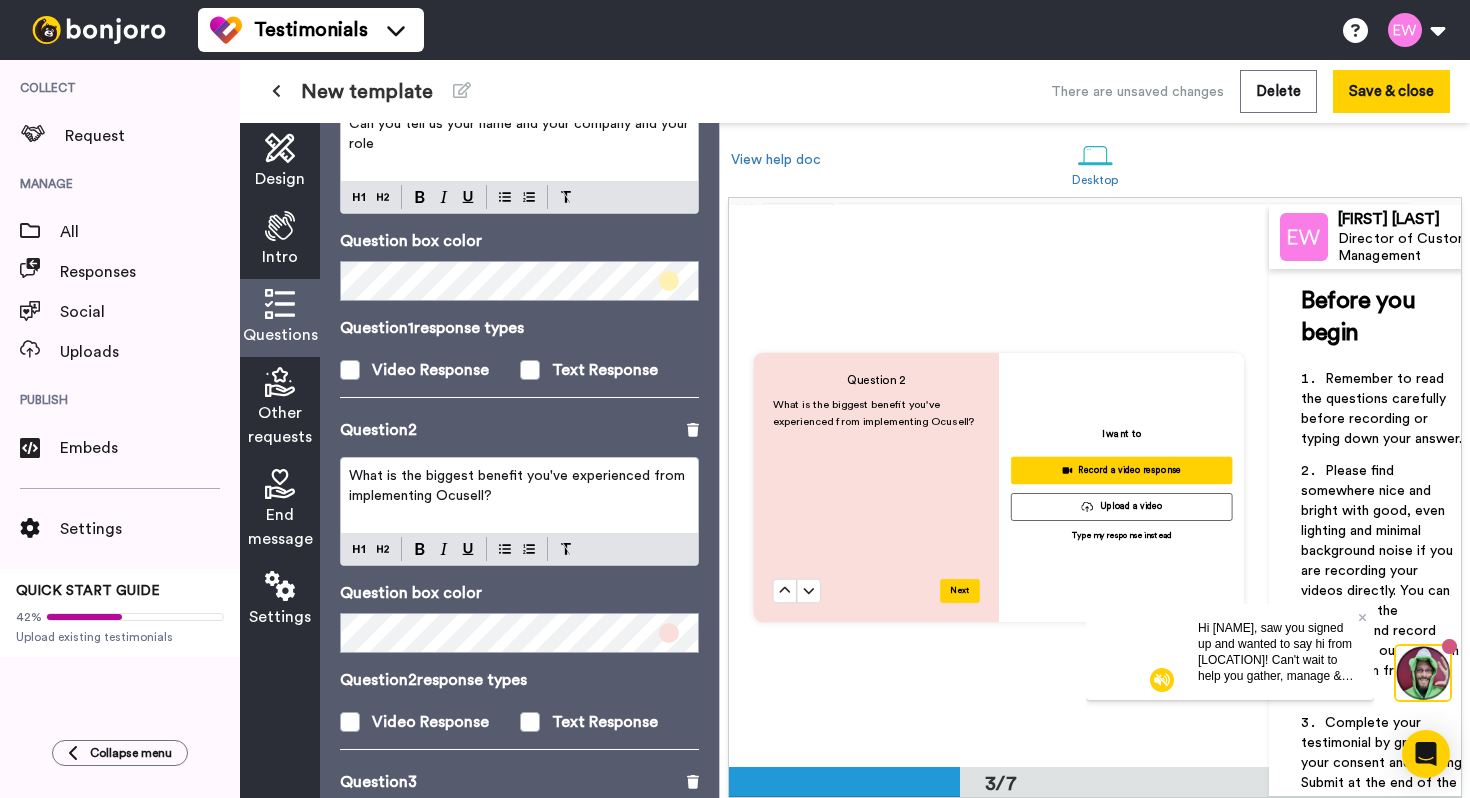 click on "What is the biggest benefit you've experienced from implementing Ocusell?" at bounding box center [519, 486] 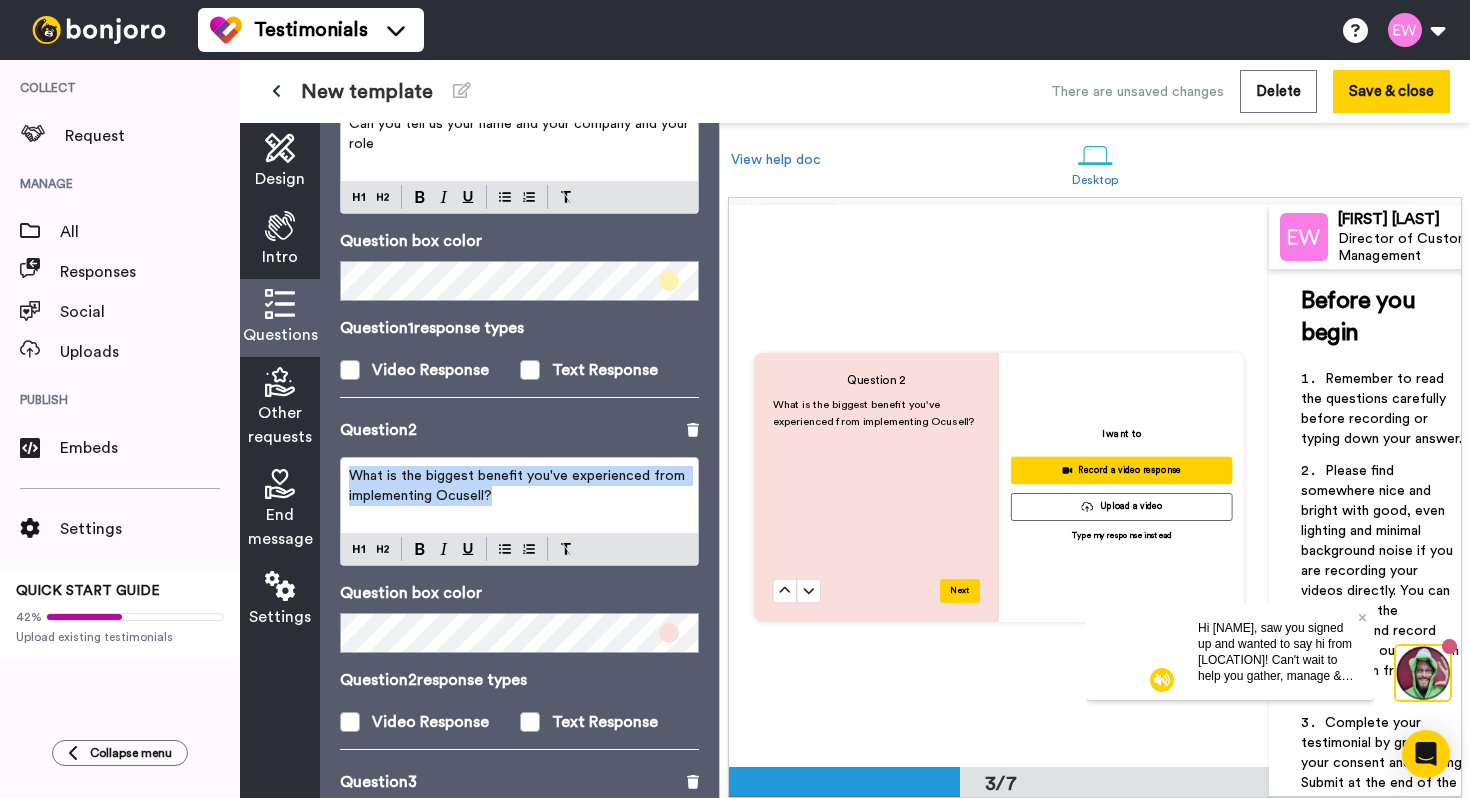 drag, startPoint x: 493, startPoint y: 497, endPoint x: 342, endPoint y: 466, distance: 154.14928 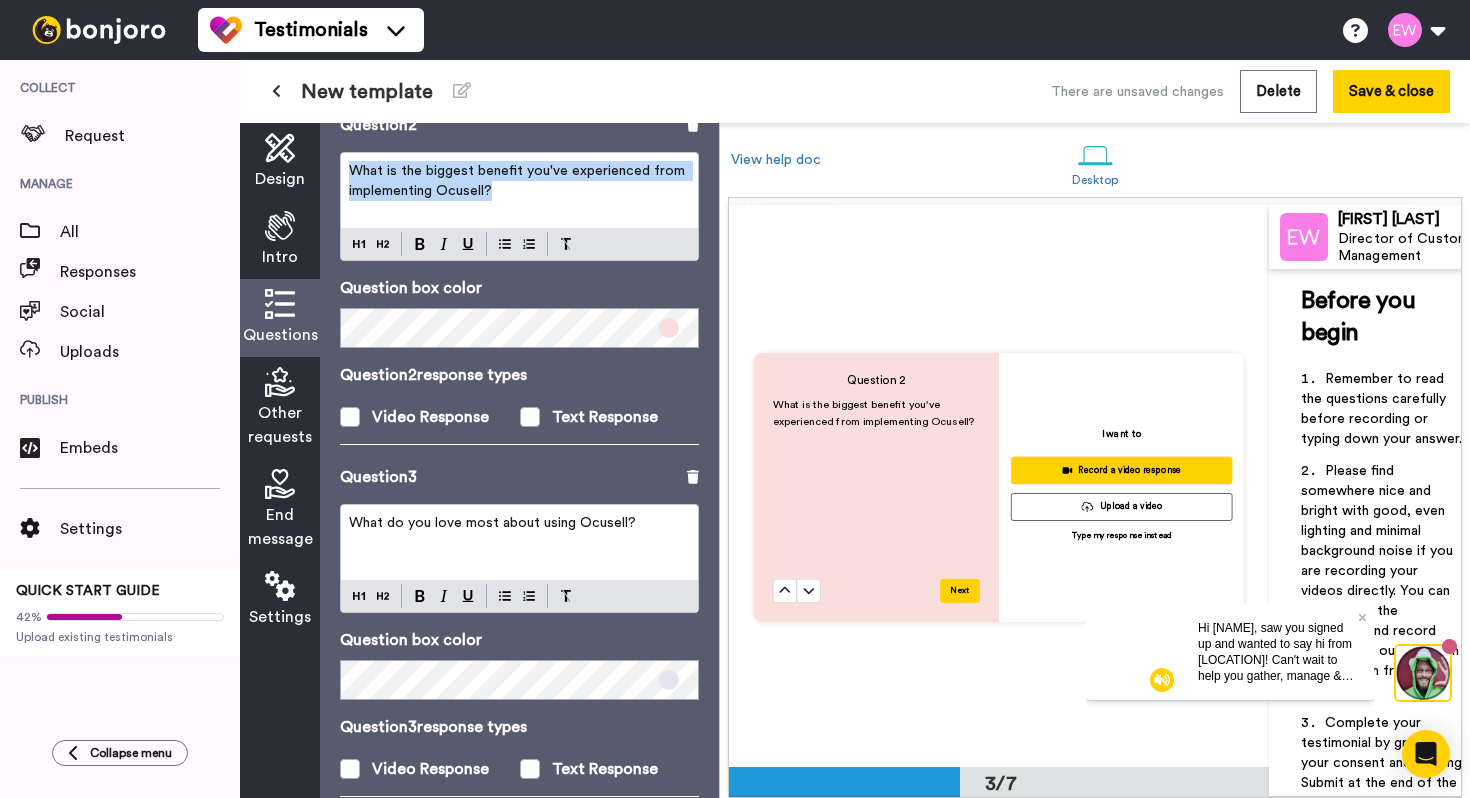 scroll, scrollTop: 569, scrollLeft: 0, axis: vertical 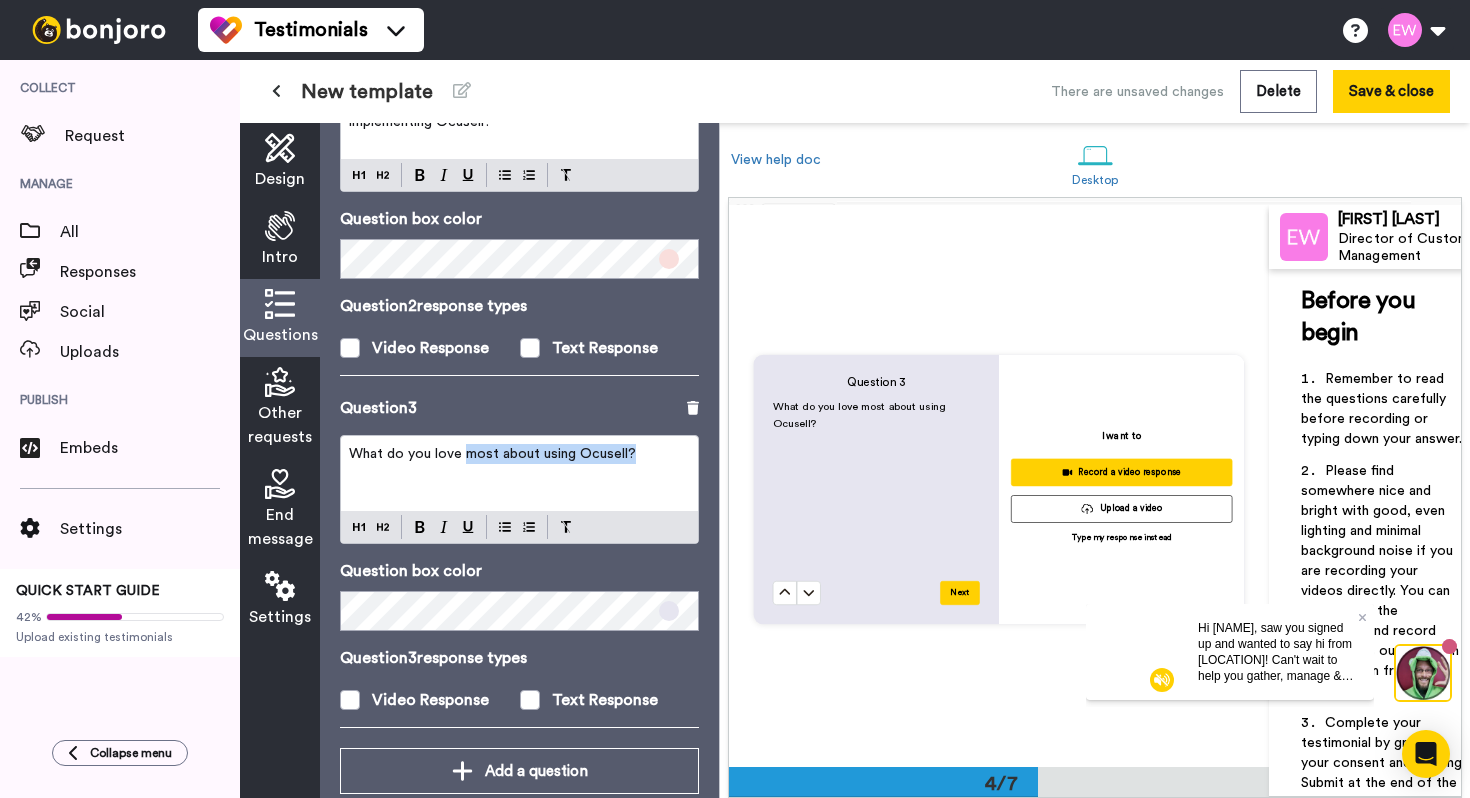 drag, startPoint x: 634, startPoint y: 449, endPoint x: 338, endPoint y: 456, distance: 296.08276 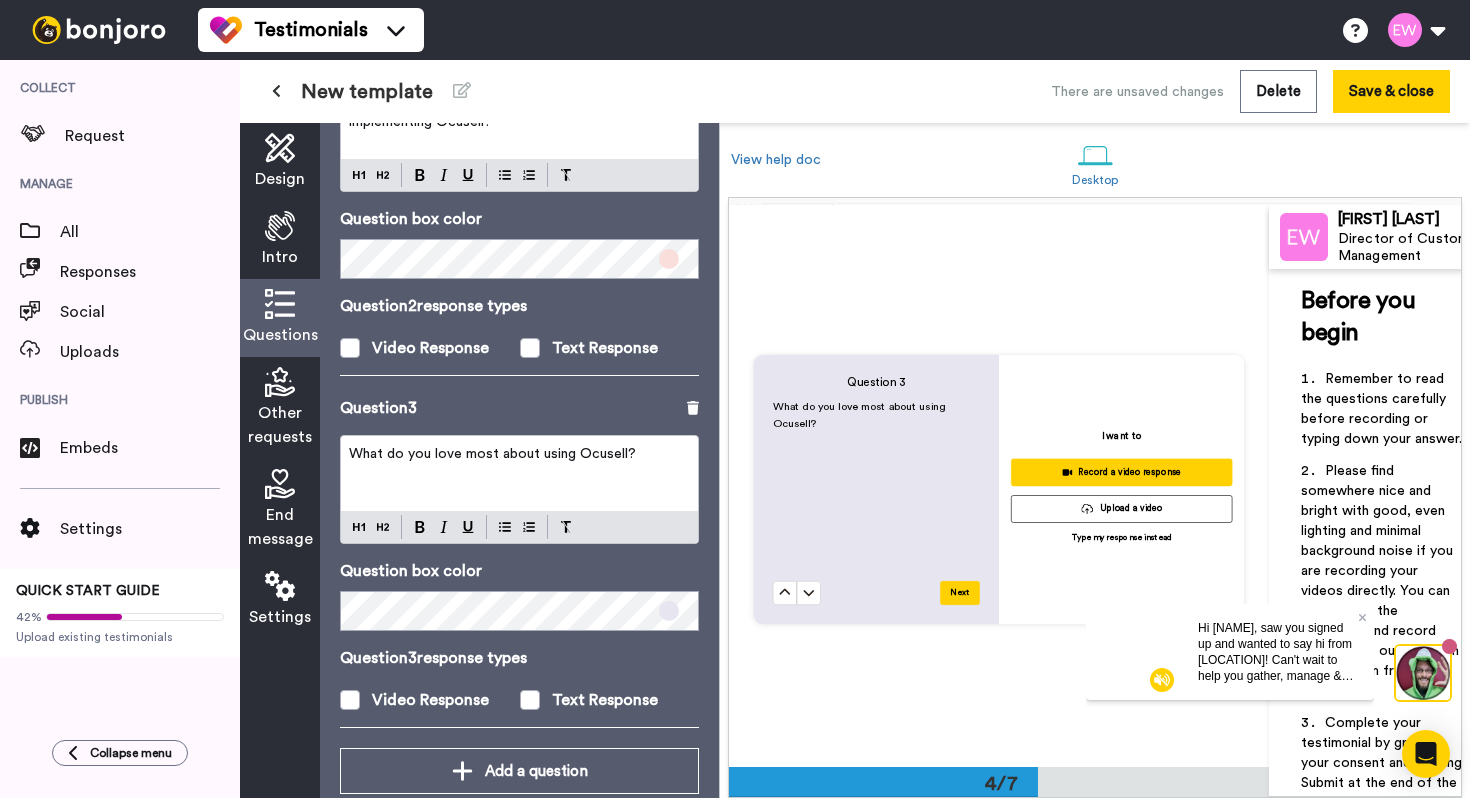 click on "What do you love most about using Ocusell?" at bounding box center [492, 454] 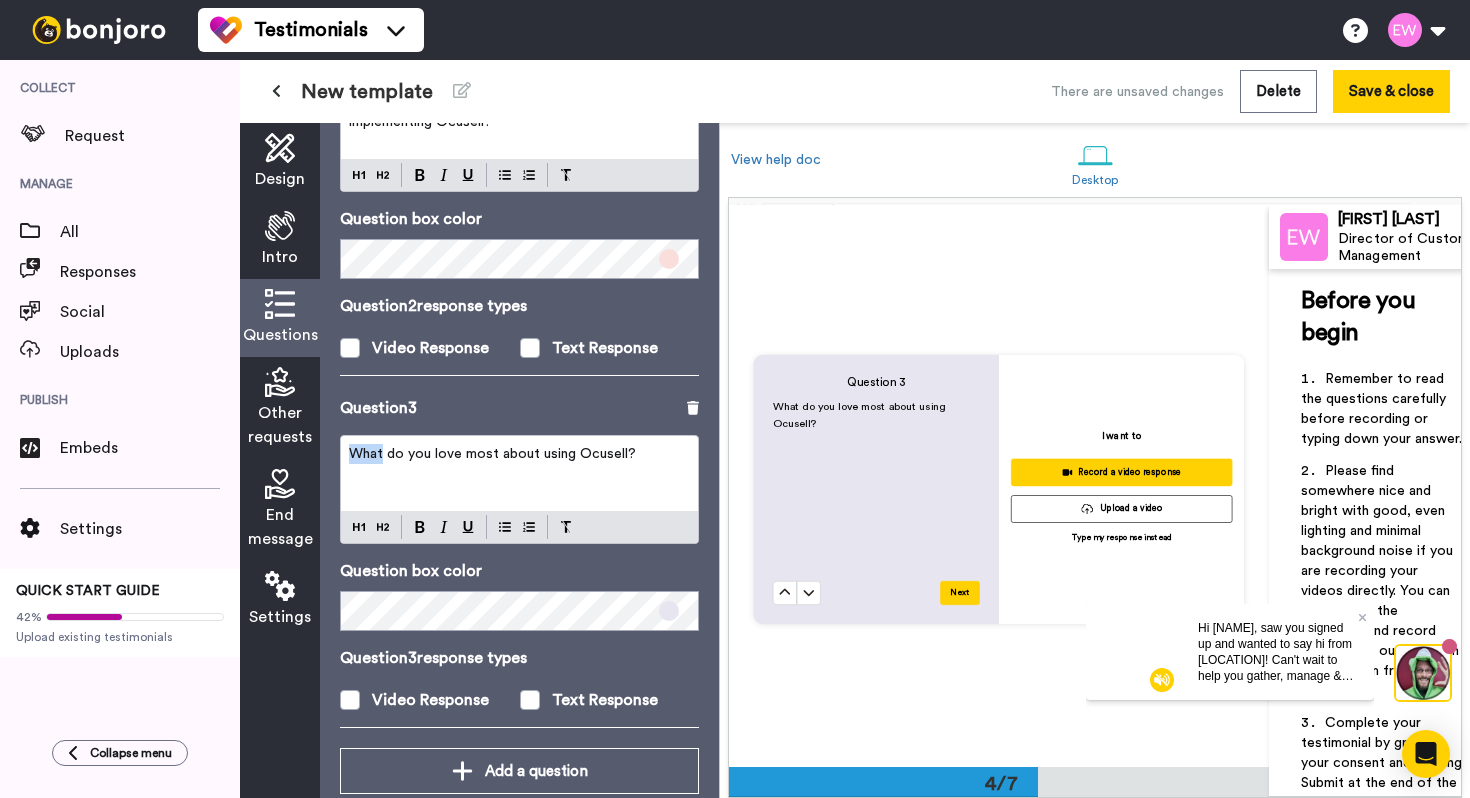 click on "What do you love most about using Ocusell?" at bounding box center (492, 454) 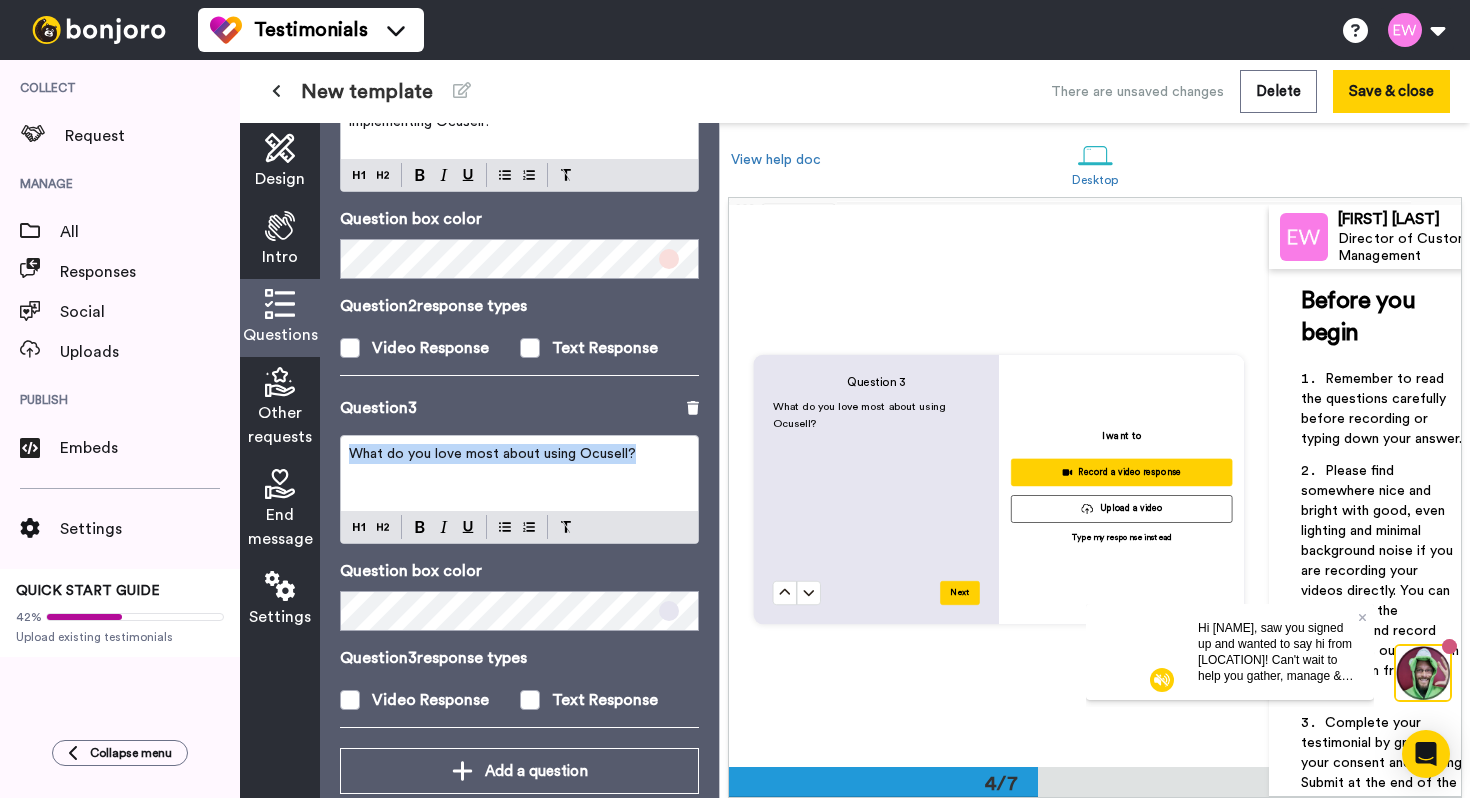 click on "What do you love most about using Ocusell?" at bounding box center [492, 454] 